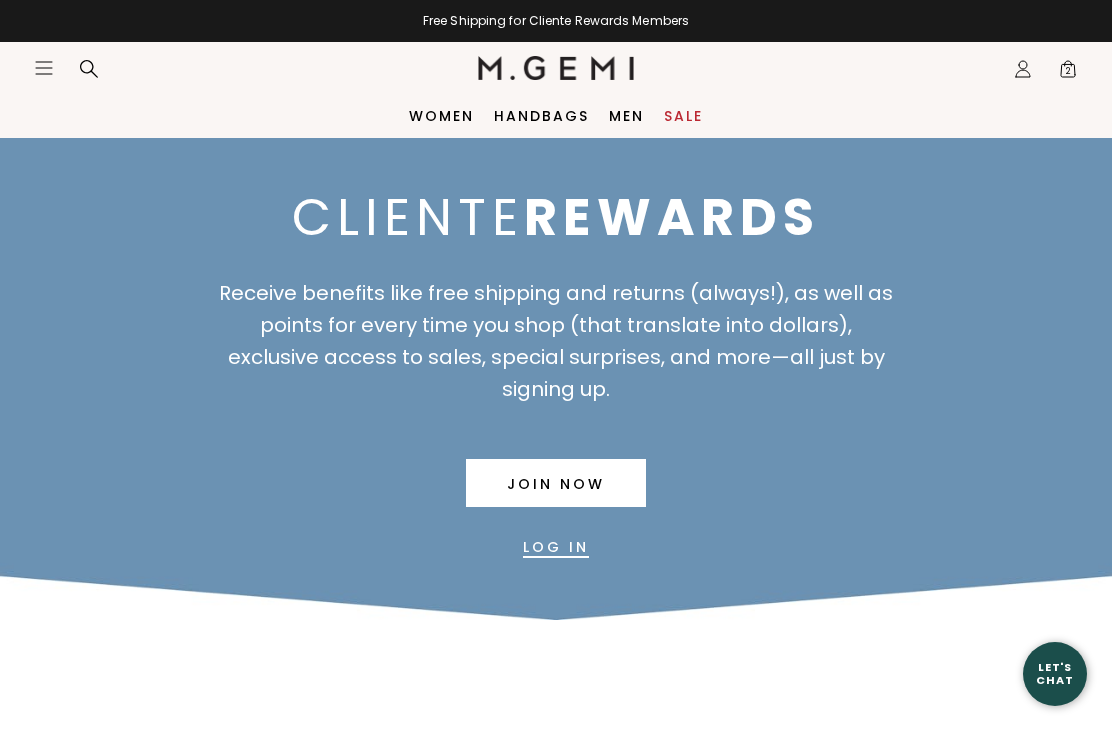 scroll, scrollTop: 0, scrollLeft: 0, axis: both 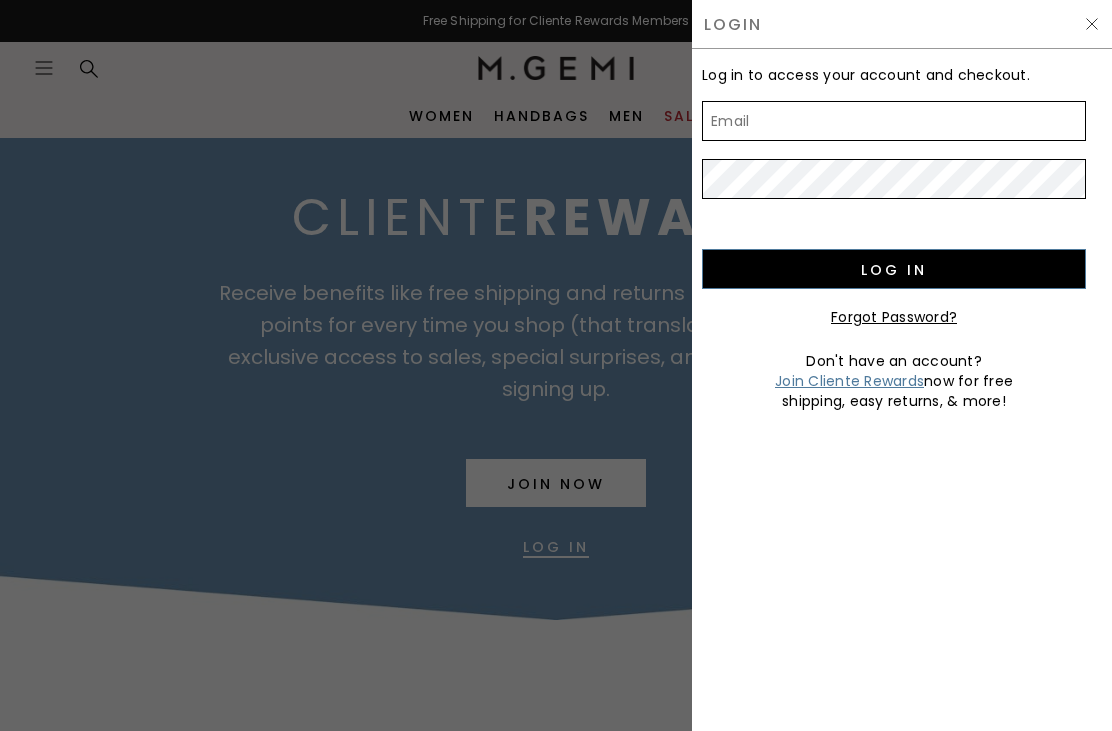 click on "Email" at bounding box center (894, 121) 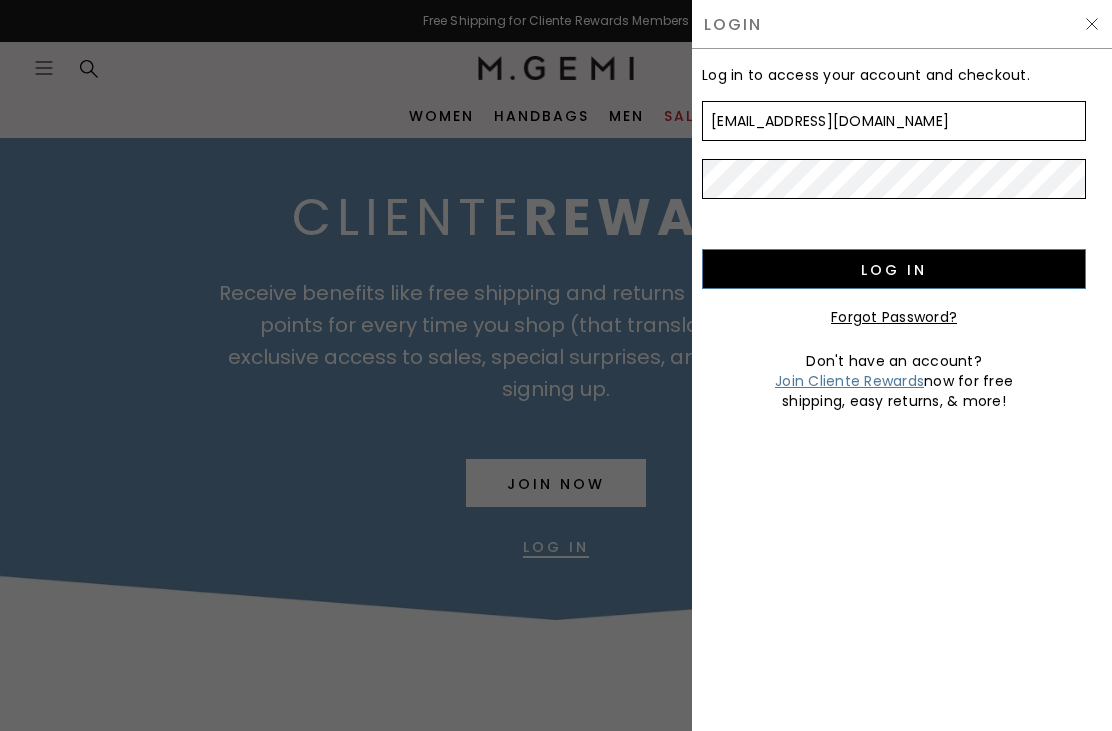 click on "Log in" at bounding box center [894, 269] 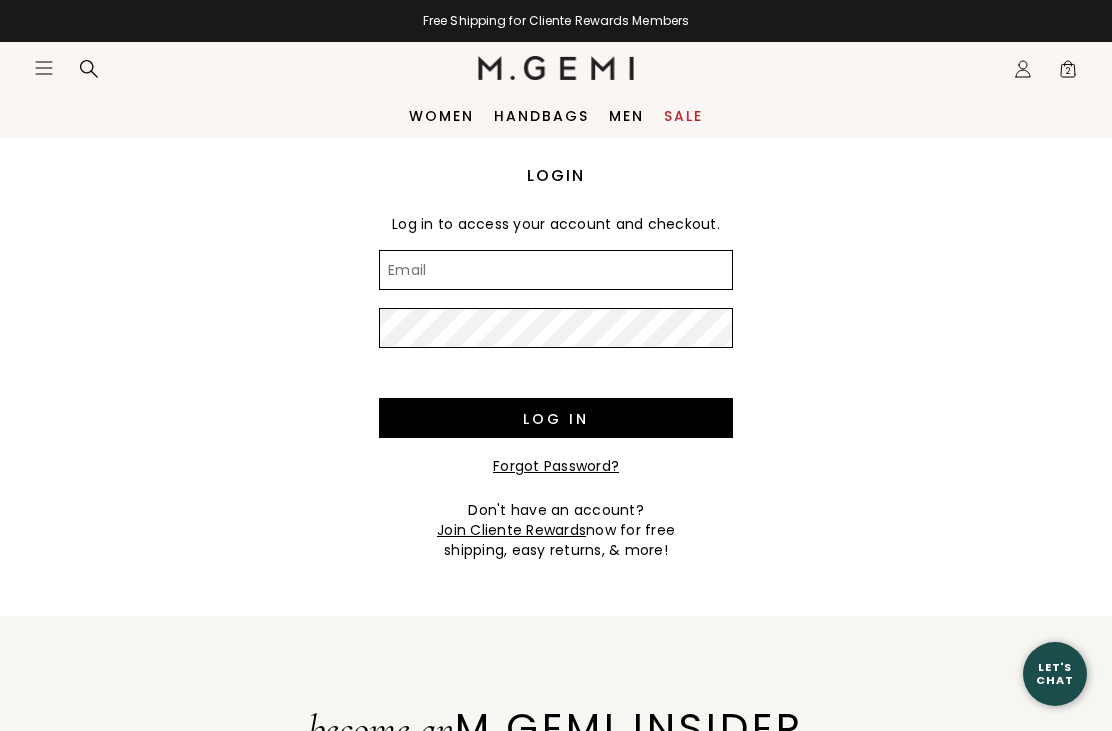 scroll, scrollTop: 0, scrollLeft: 0, axis: both 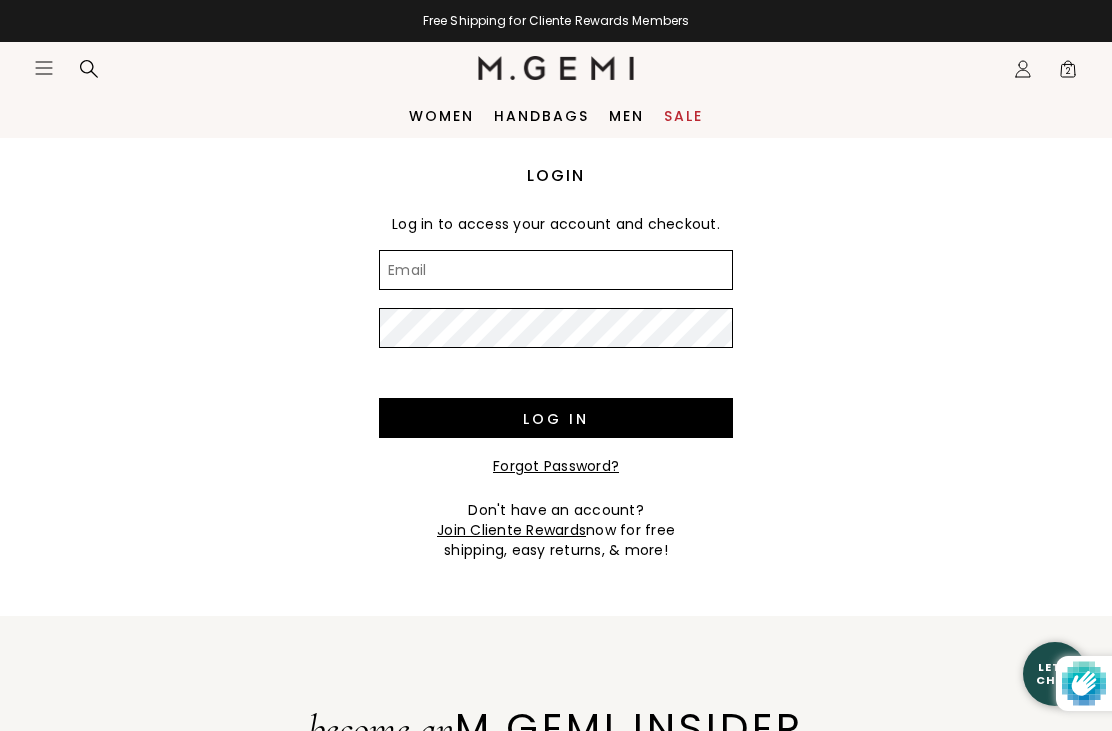 type on "[EMAIL_ADDRESS][DOMAIN_NAME]" 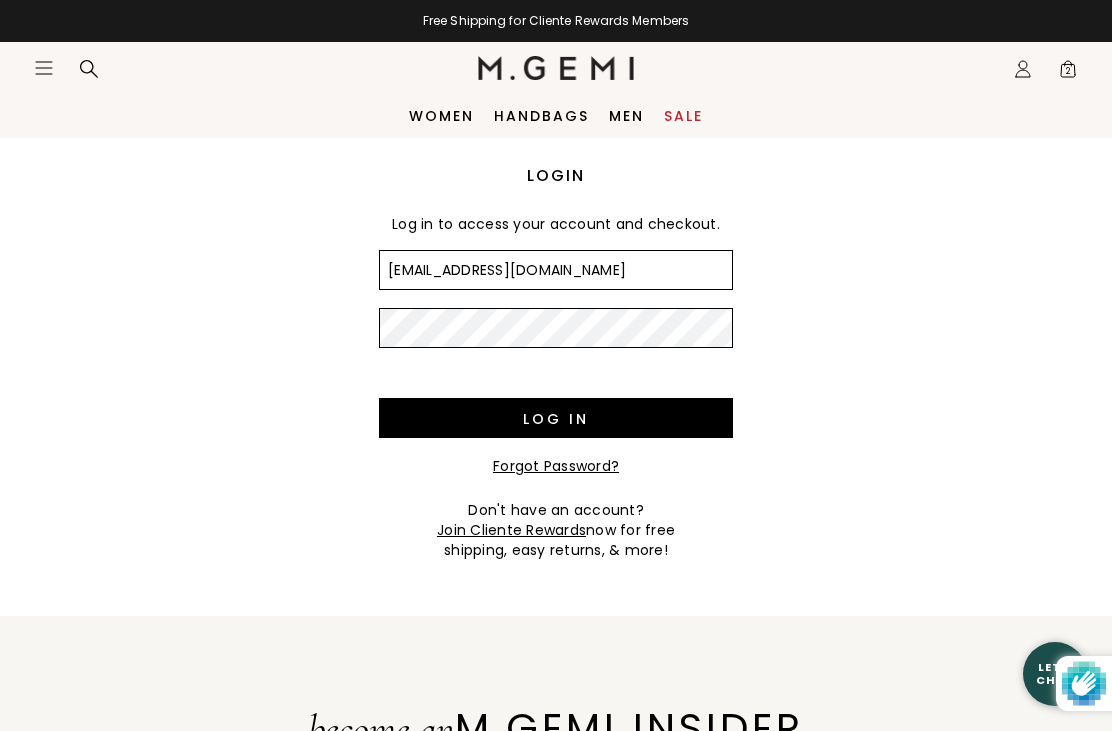 scroll, scrollTop: 0, scrollLeft: 0, axis: both 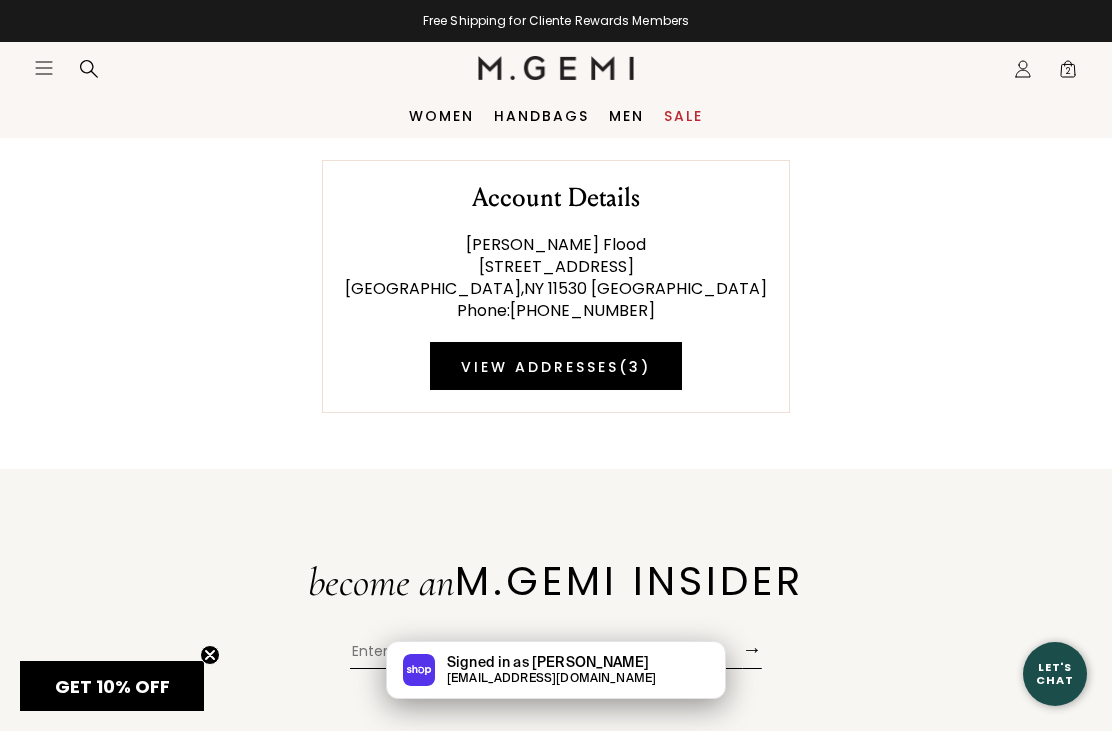 click on "Signed in as [PERSON_NAME] [EMAIL_ADDRESS][DOMAIN_NAME]" at bounding box center [556, 670] 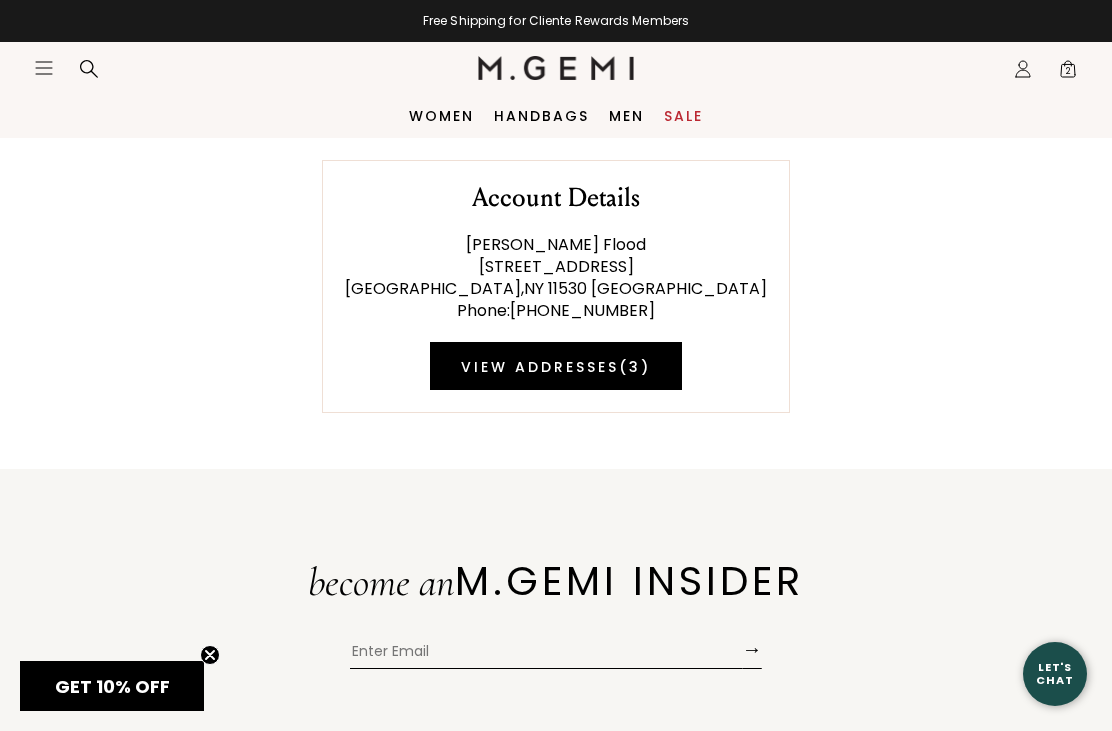 click on "GET 10% OFF" at bounding box center [112, 686] 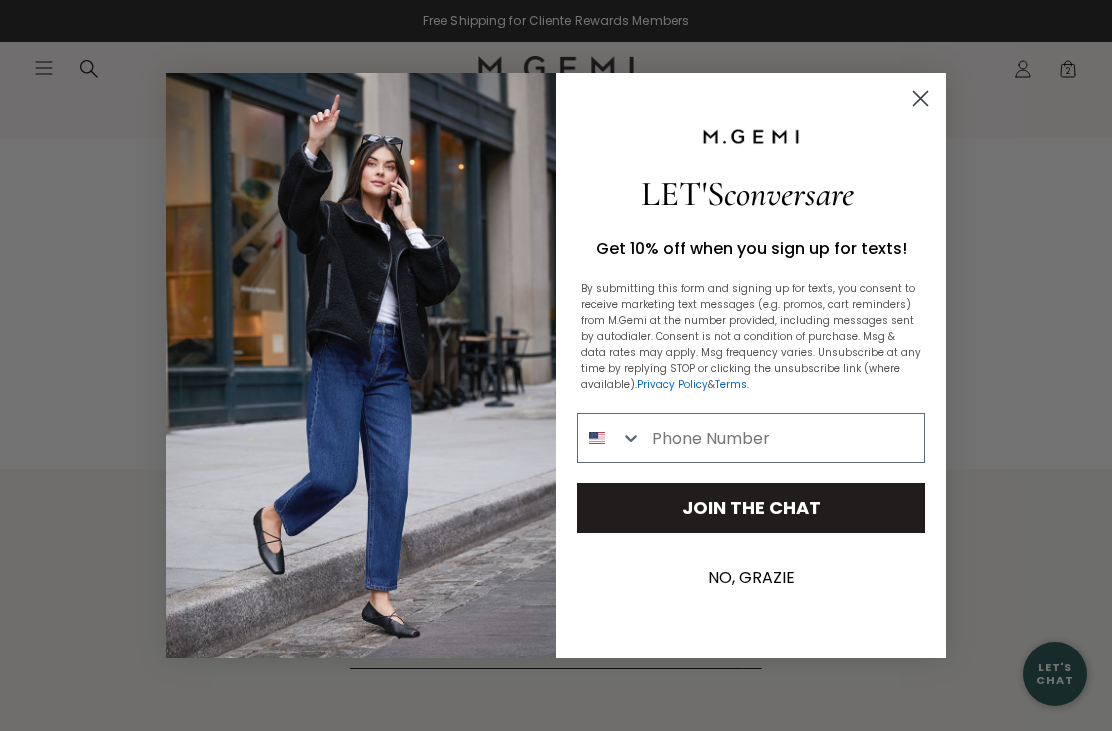 click 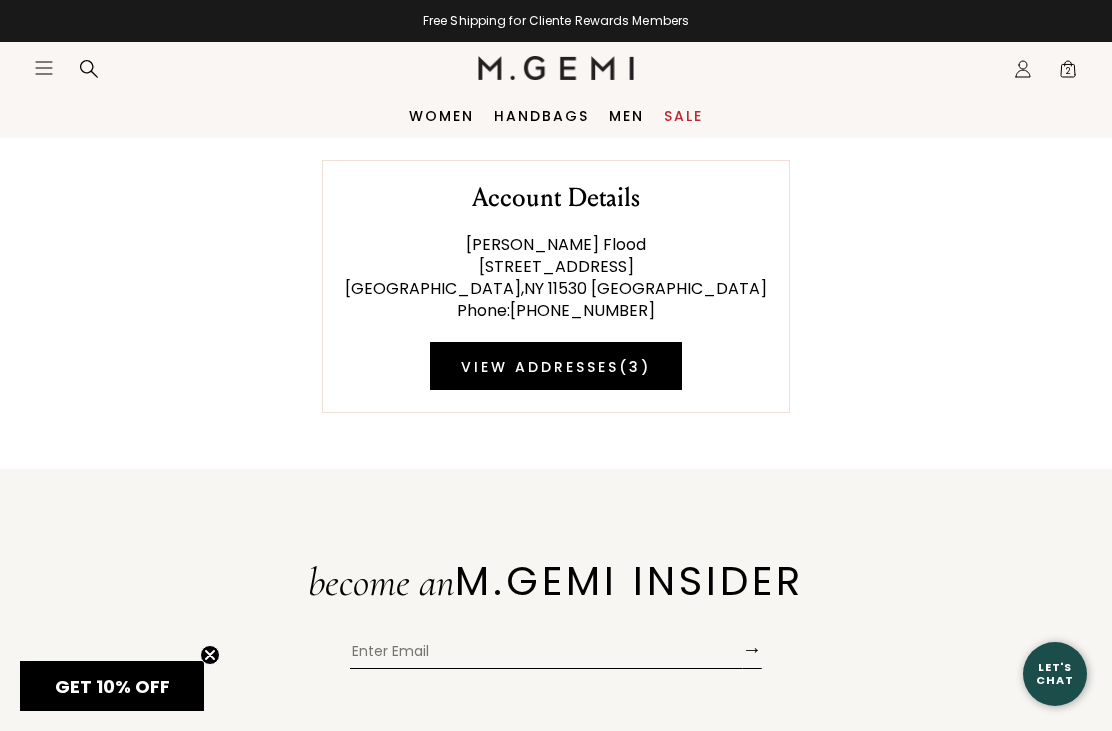 click on "Icons/20x20/bag@2x 2" at bounding box center (1063, 69) 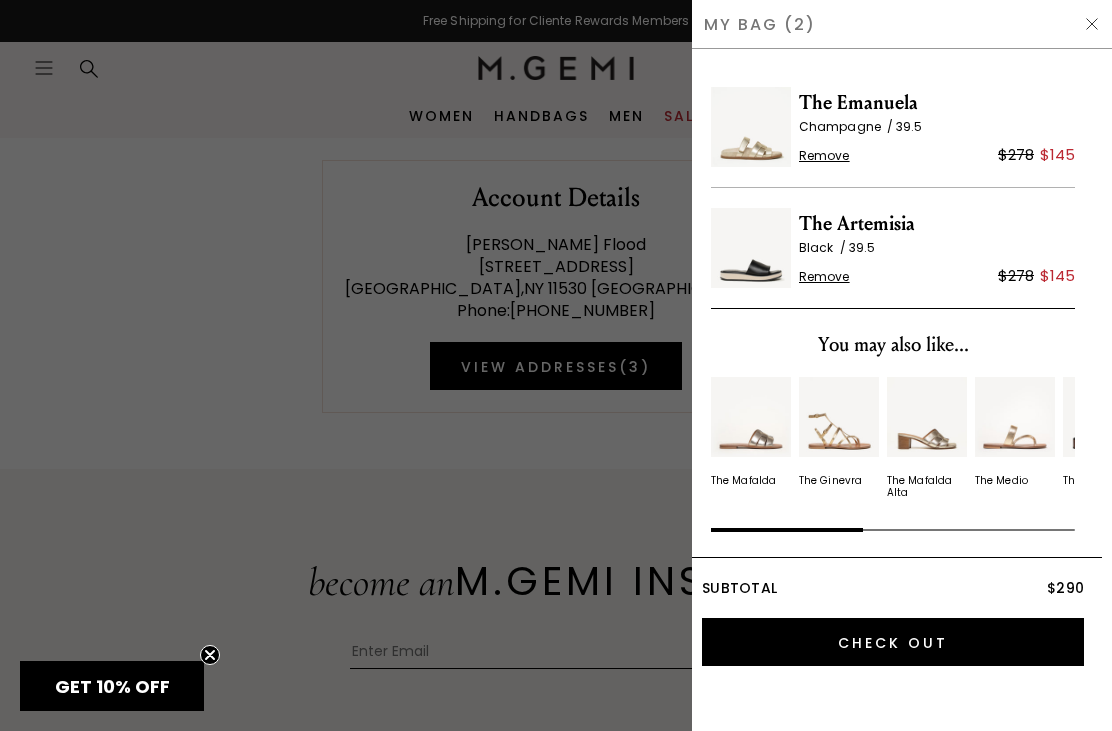 scroll, scrollTop: 0, scrollLeft: 0, axis: both 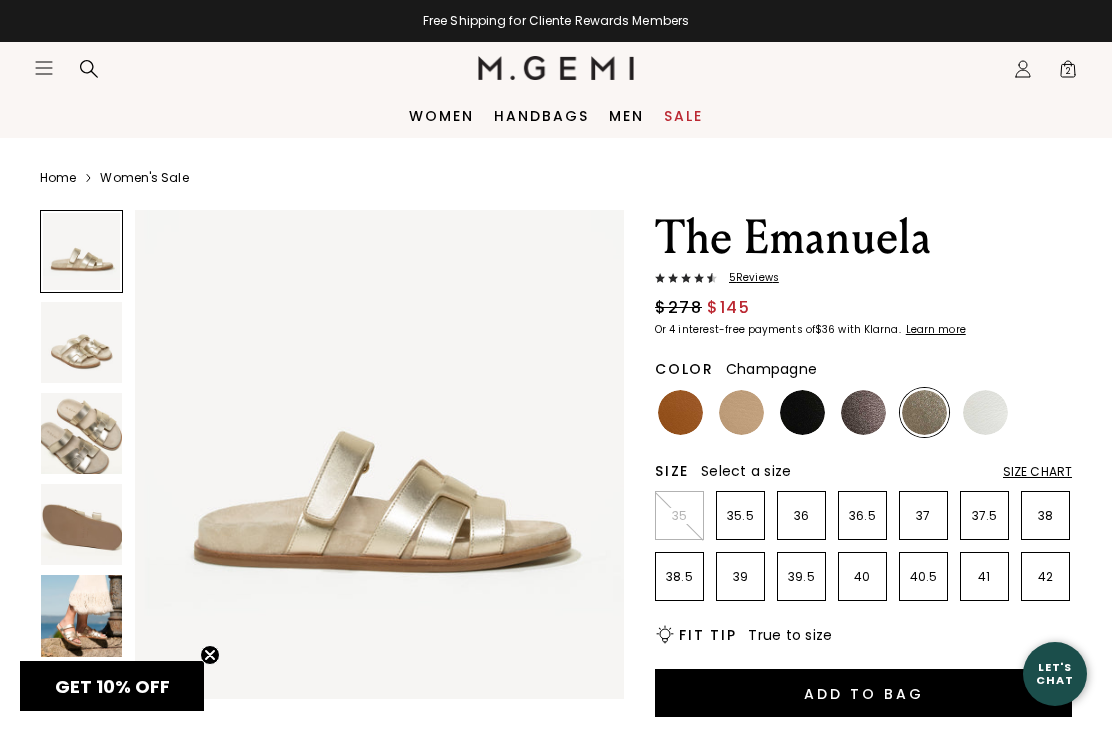 click at bounding box center [81, 615] 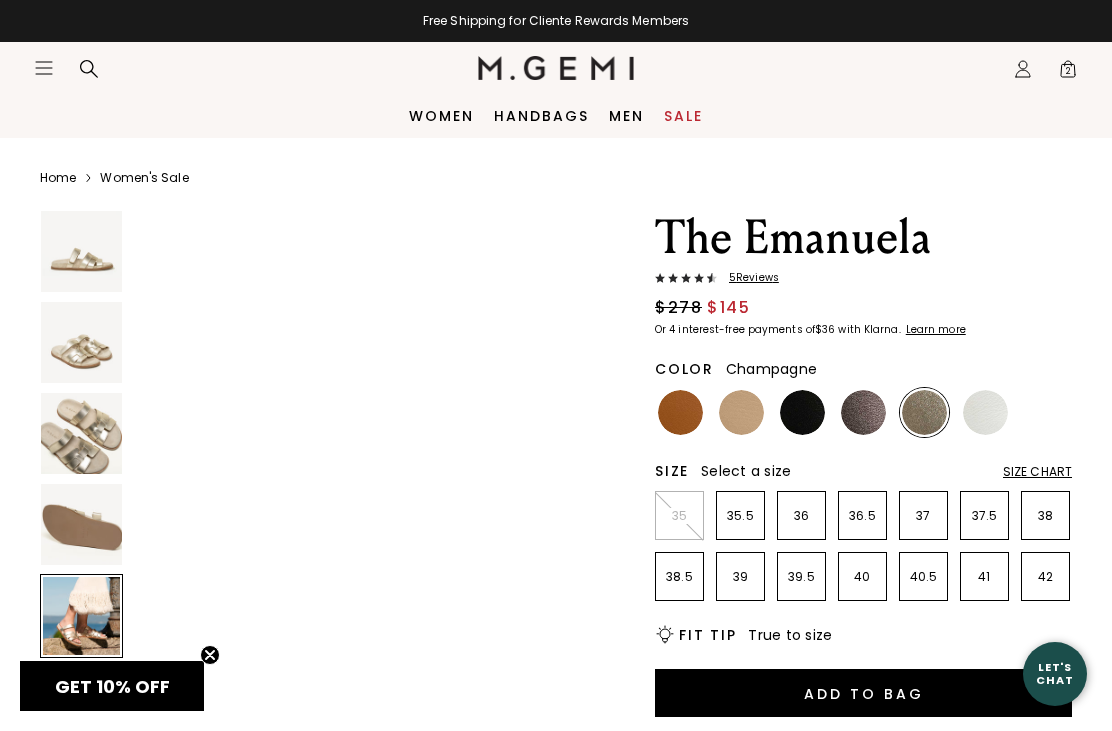 scroll, scrollTop: 2036, scrollLeft: 0, axis: vertical 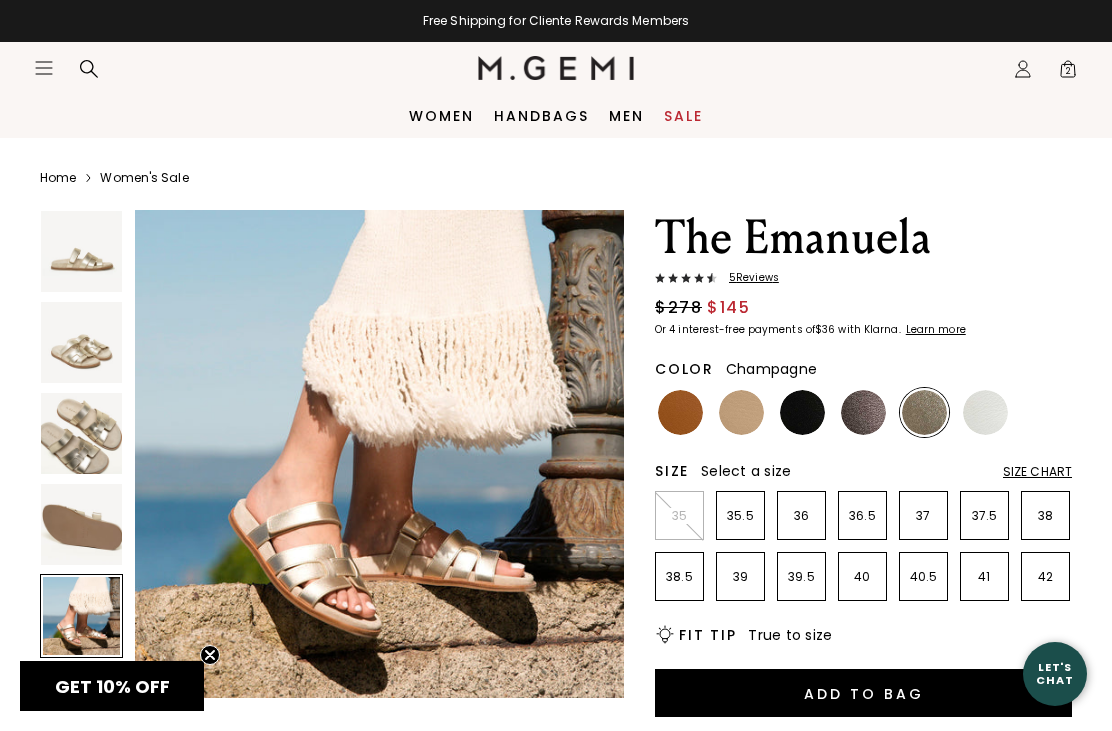 click on "5  Review s" at bounding box center (748, 278) 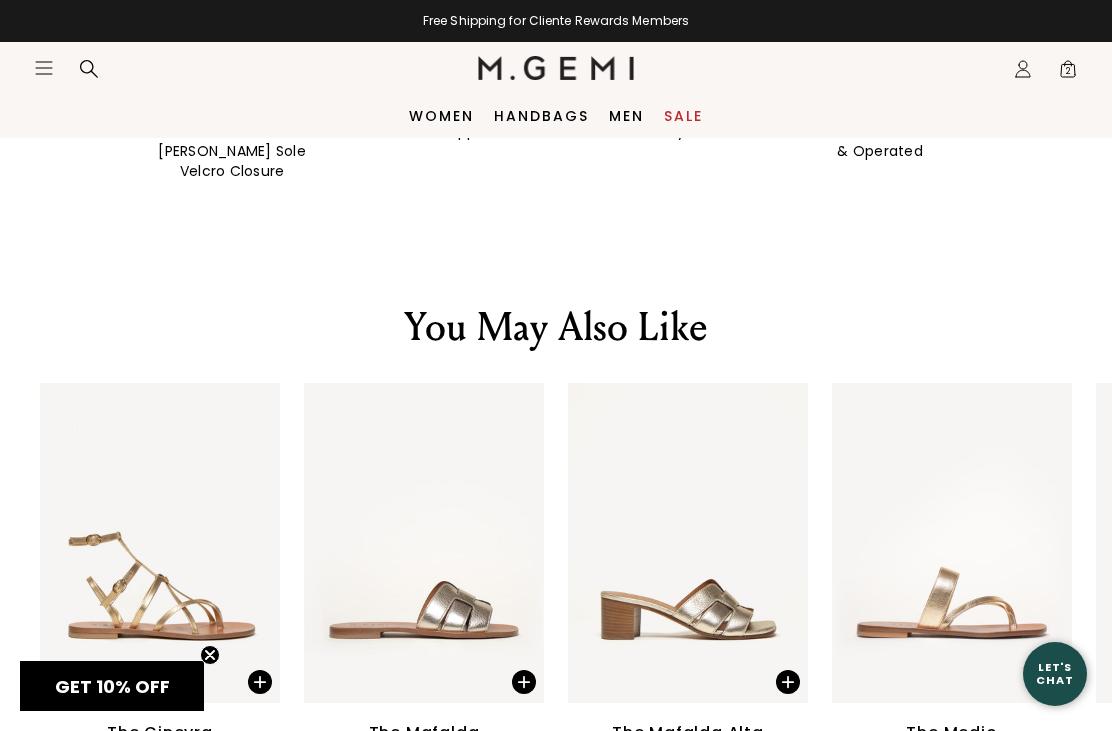 scroll, scrollTop: 2548, scrollLeft: 0, axis: vertical 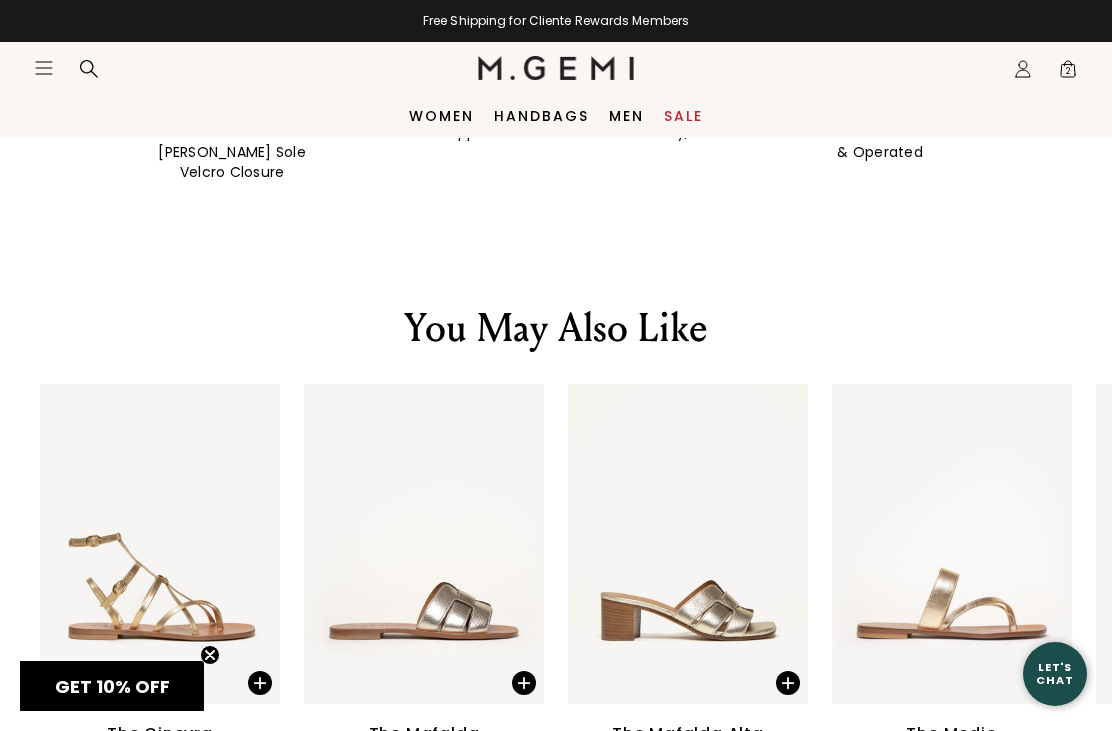 click on "2" at bounding box center (1068, 73) 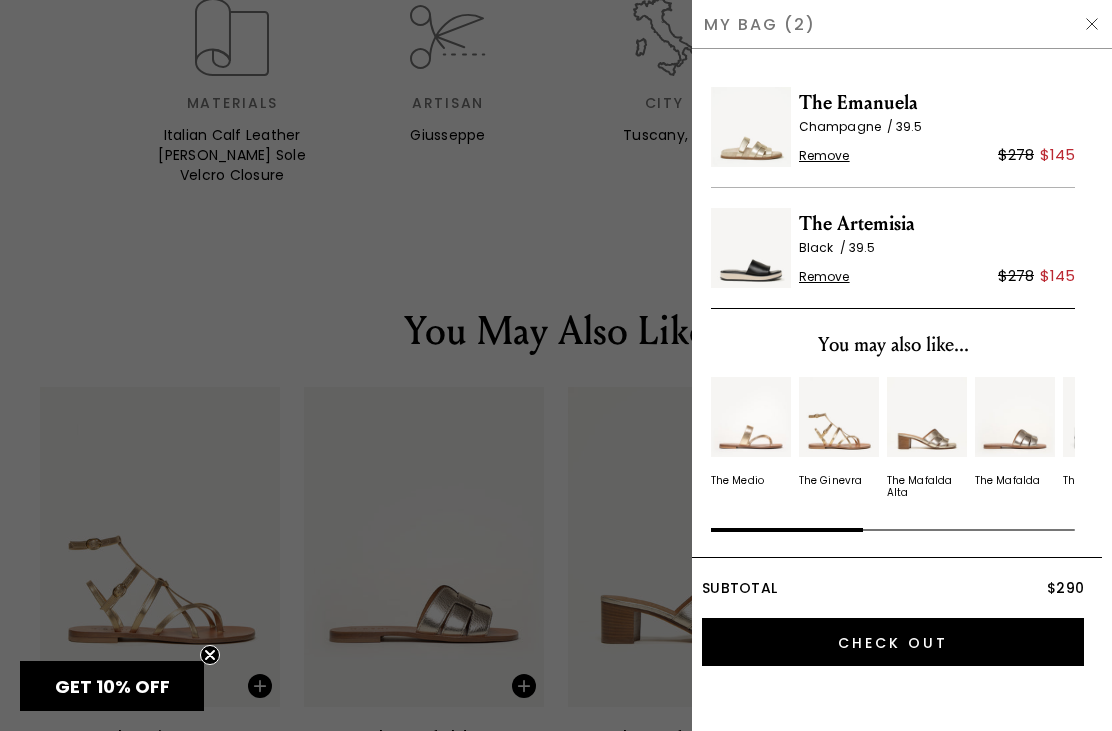 scroll, scrollTop: 0, scrollLeft: 0, axis: both 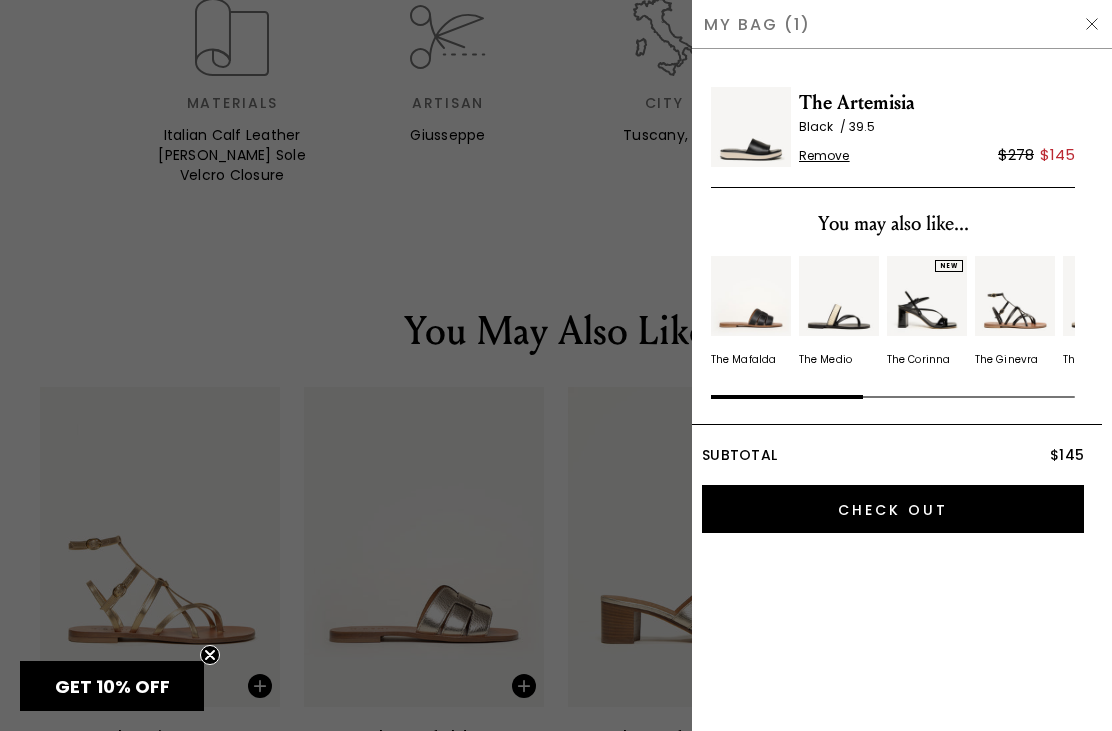 click on "Check Out" at bounding box center (893, 509) 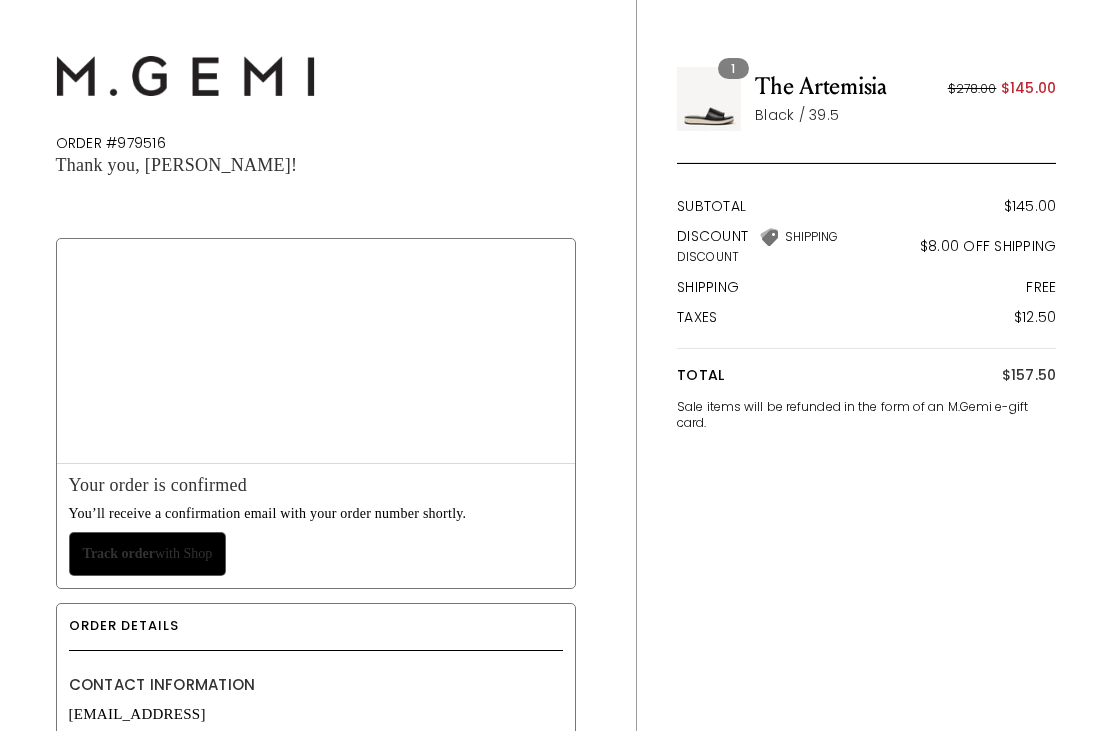 scroll, scrollTop: 0, scrollLeft: 0, axis: both 